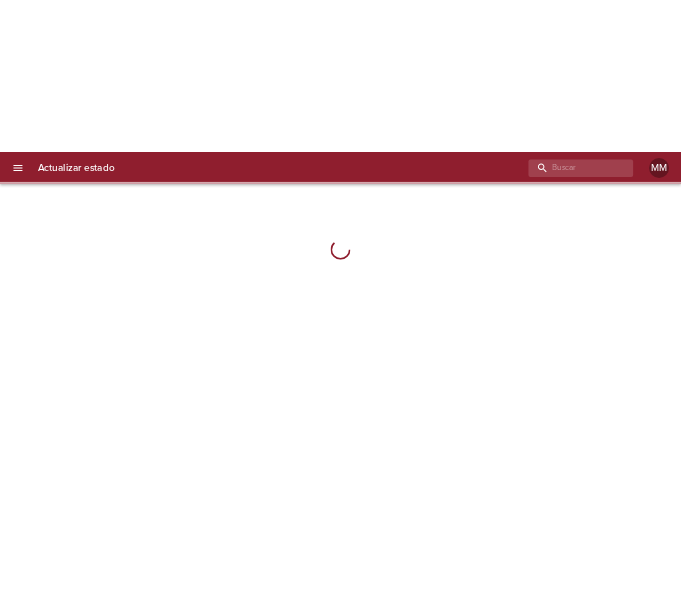 scroll, scrollTop: 0, scrollLeft: 0, axis: both 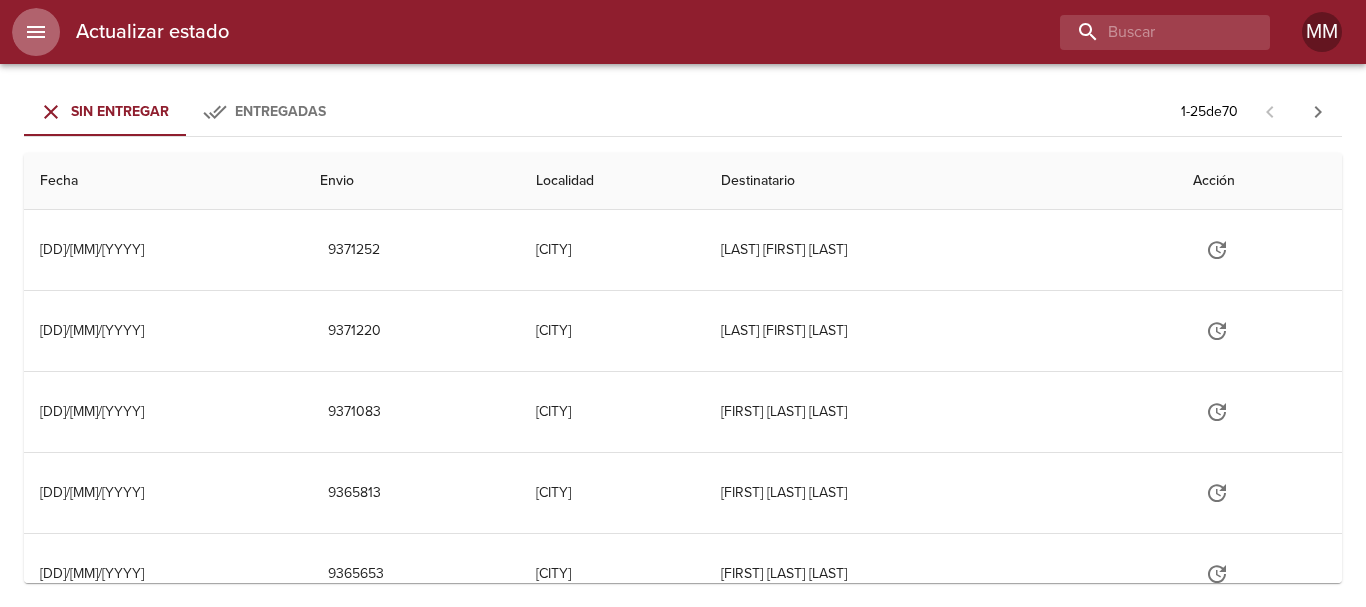 click at bounding box center [36, 32] 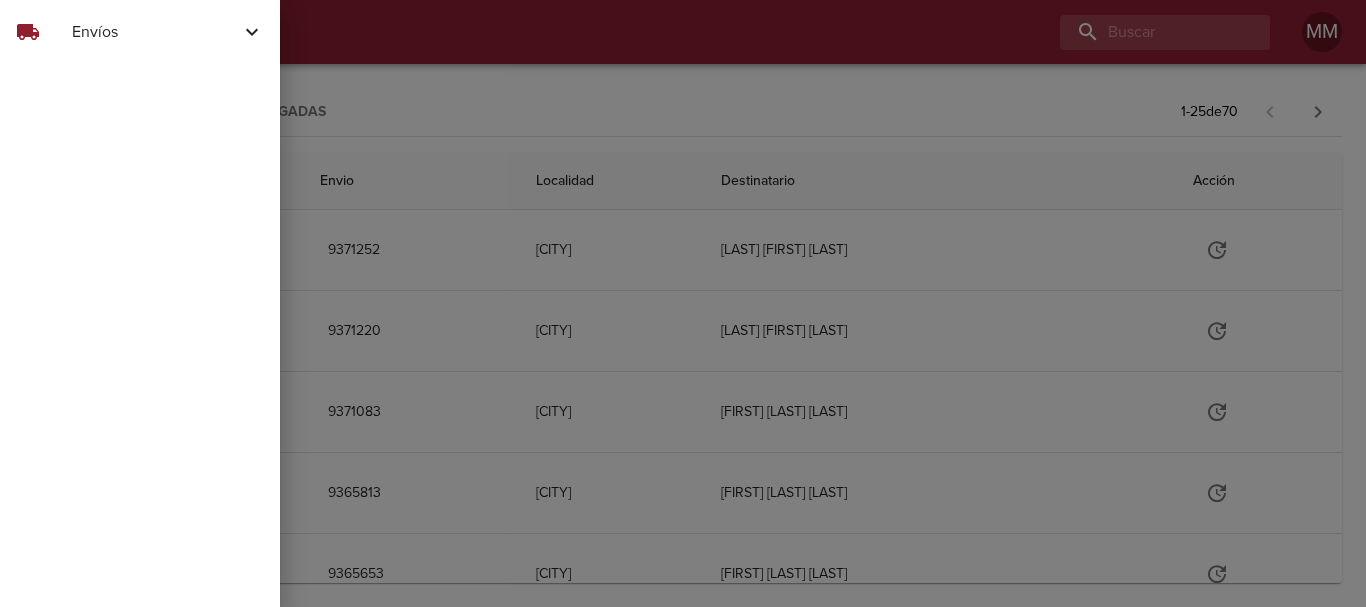 click at bounding box center (683, 303) 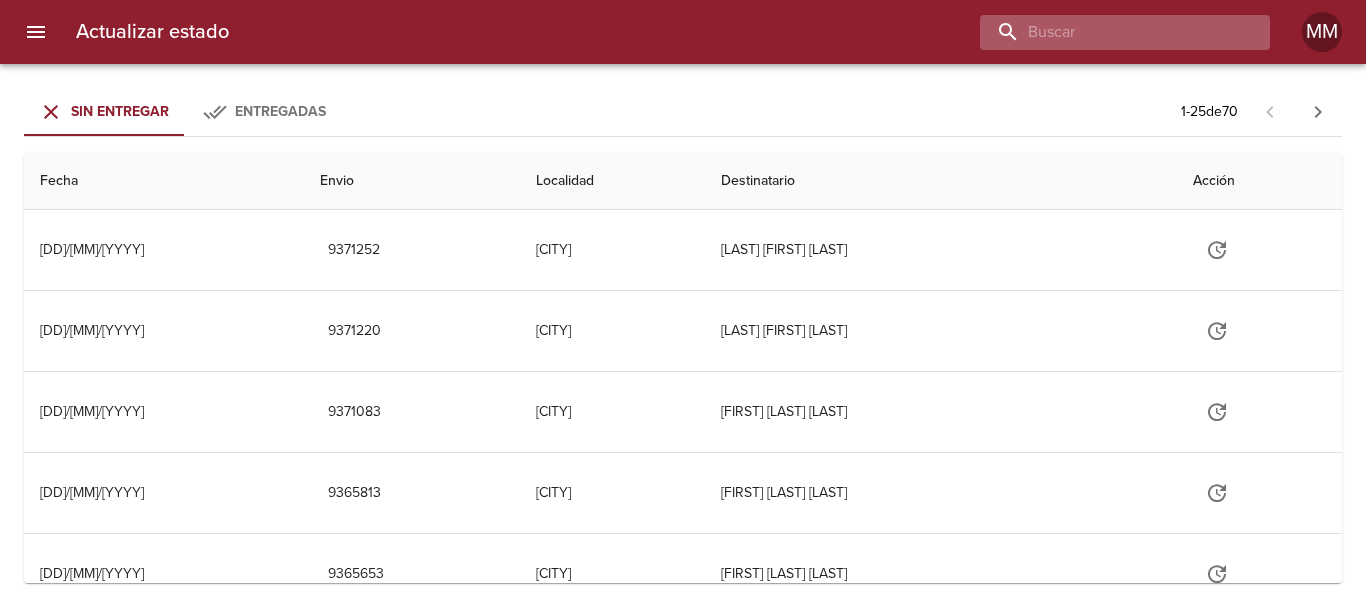 click at bounding box center (1108, 32) 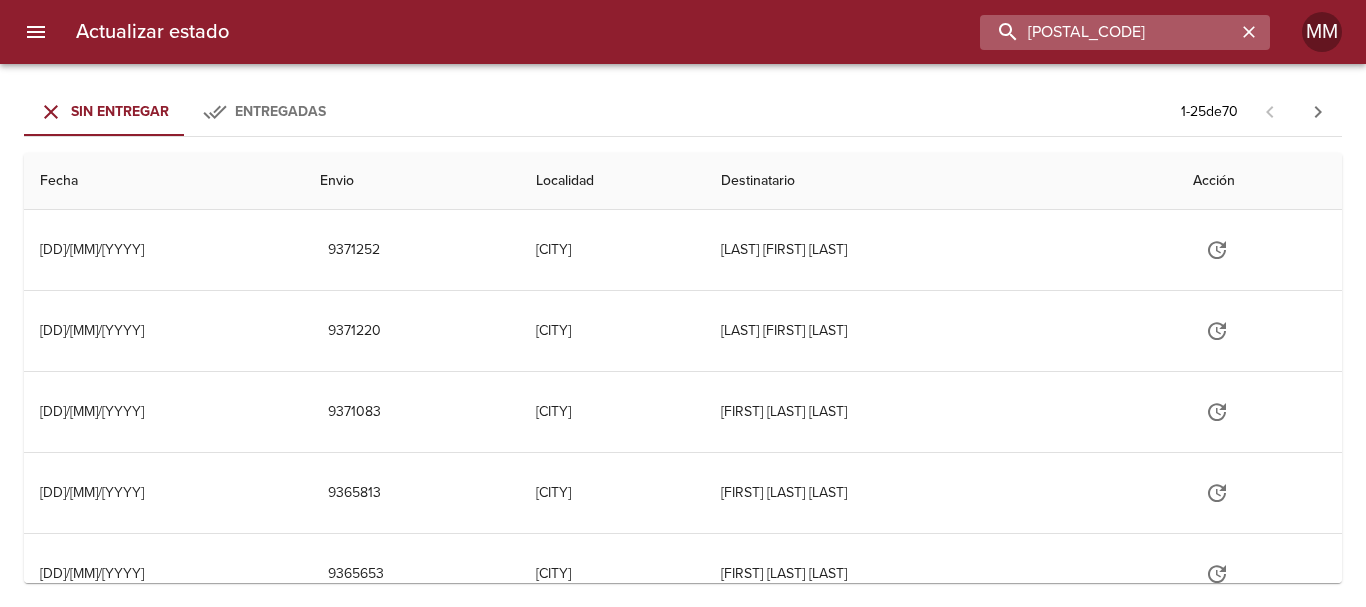 type on "254612" 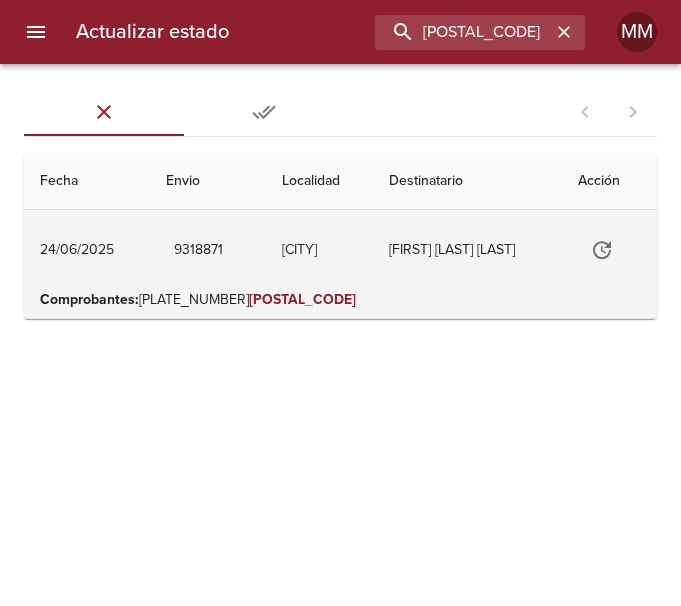 click on "Humberto Diego Kubiszen Ml" at bounding box center (467, 250) 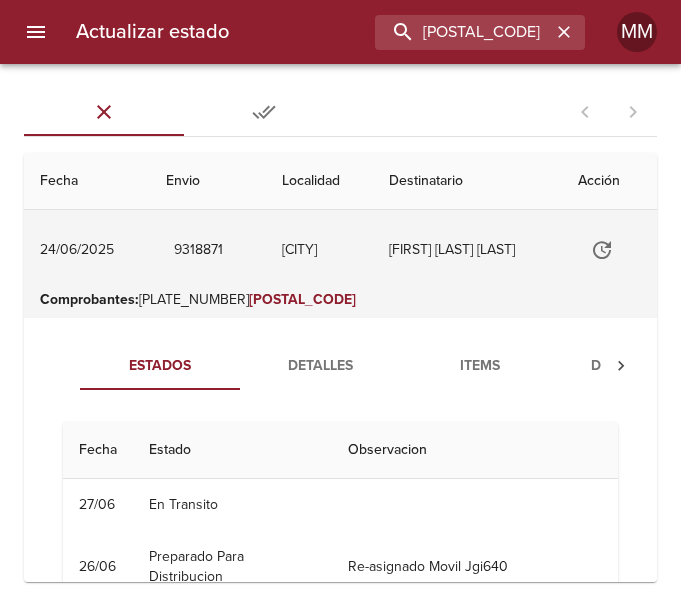 click on "Leandro N Alem" at bounding box center (319, 250) 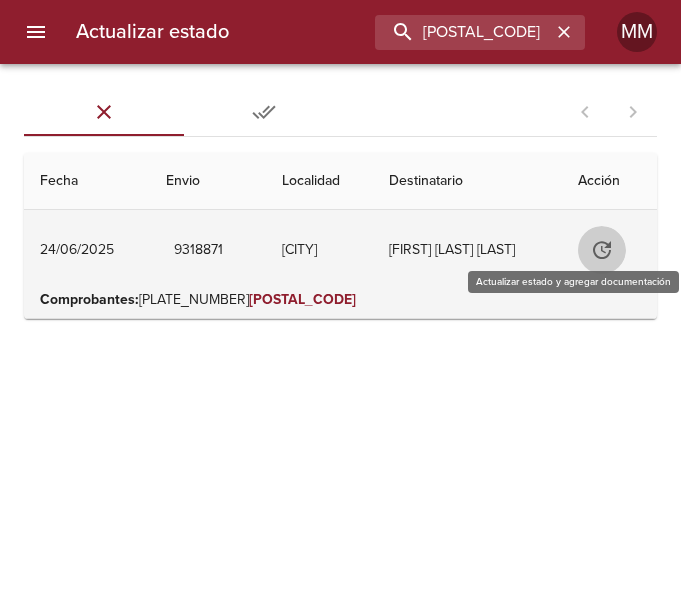 click at bounding box center (602, 250) 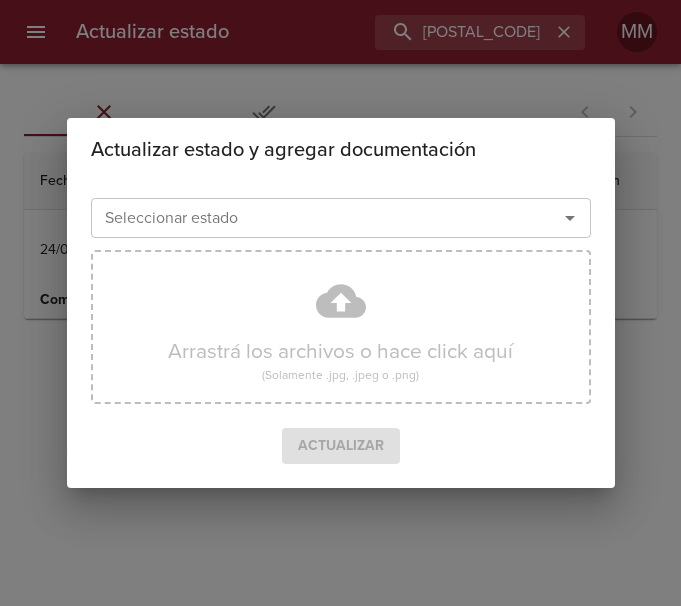 click on "Seleccionar estado" at bounding box center [311, 218] 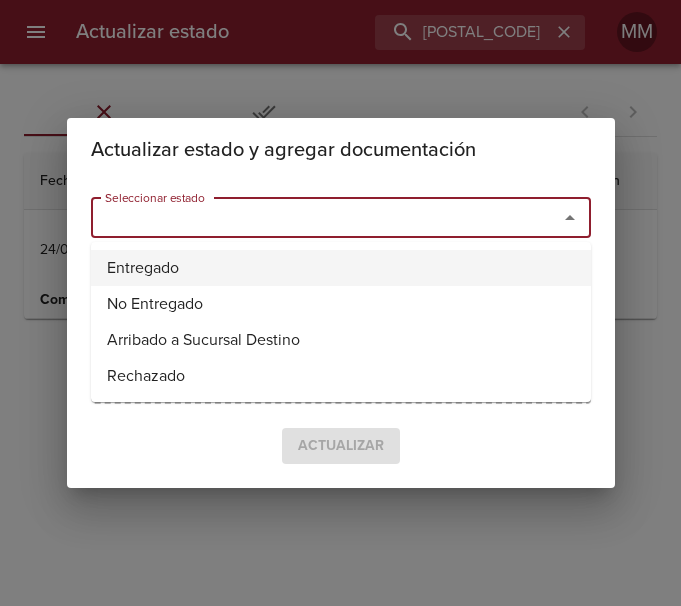 click on "Entregado" at bounding box center [341, 268] 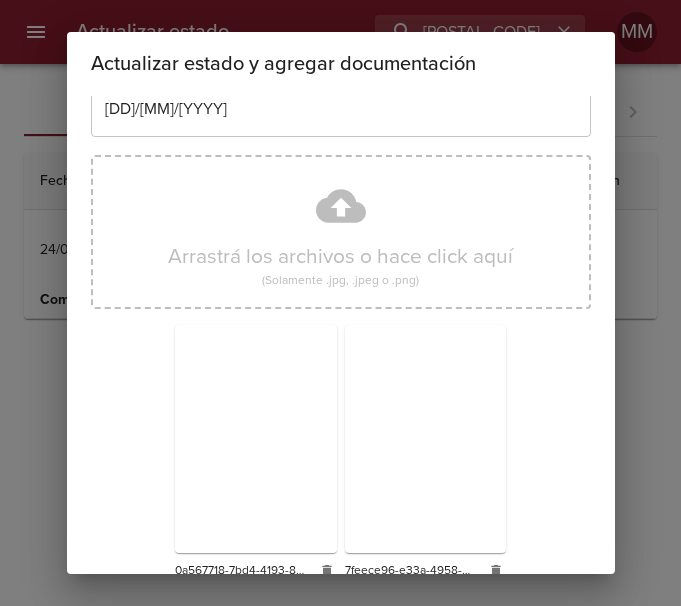 scroll, scrollTop: 176, scrollLeft: 0, axis: vertical 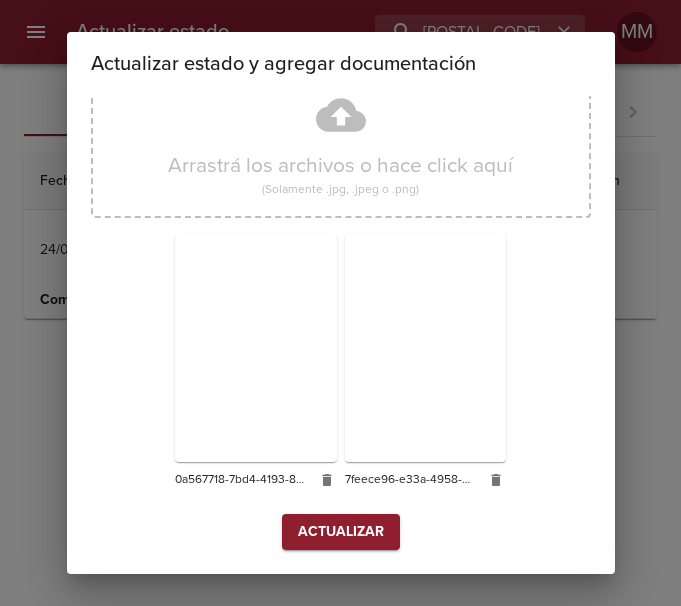 click on "Actualizar" at bounding box center [341, 532] 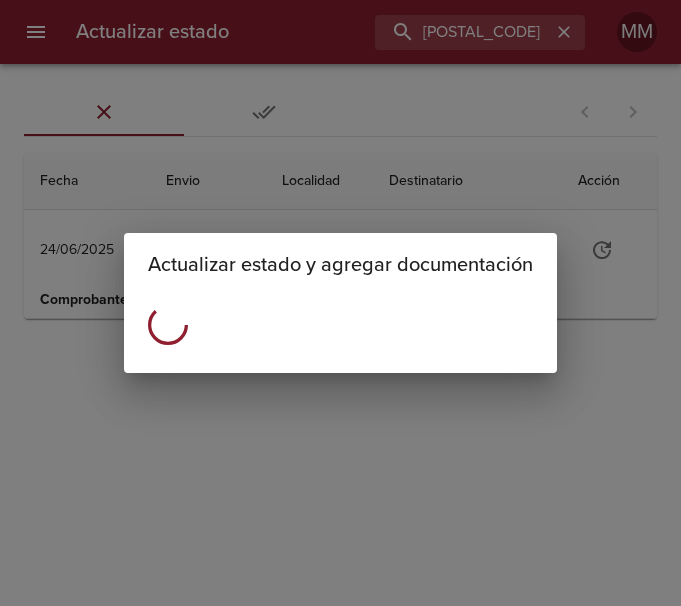 scroll, scrollTop: 0, scrollLeft: 0, axis: both 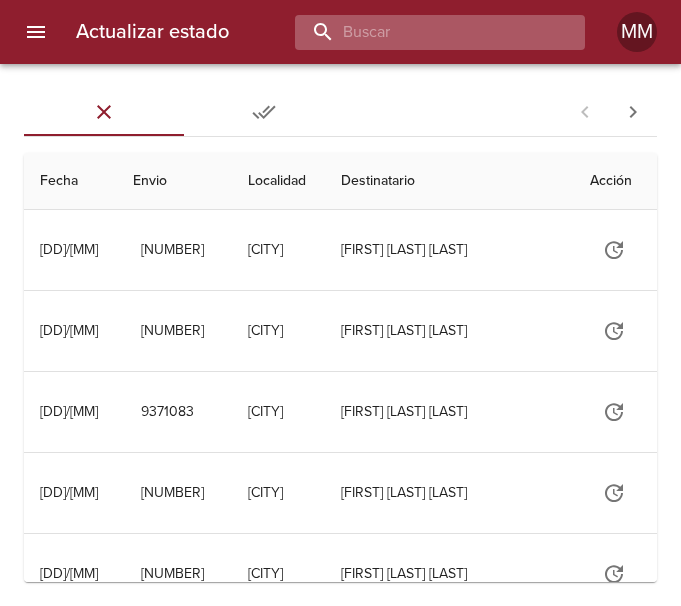 click at bounding box center [423, 32] 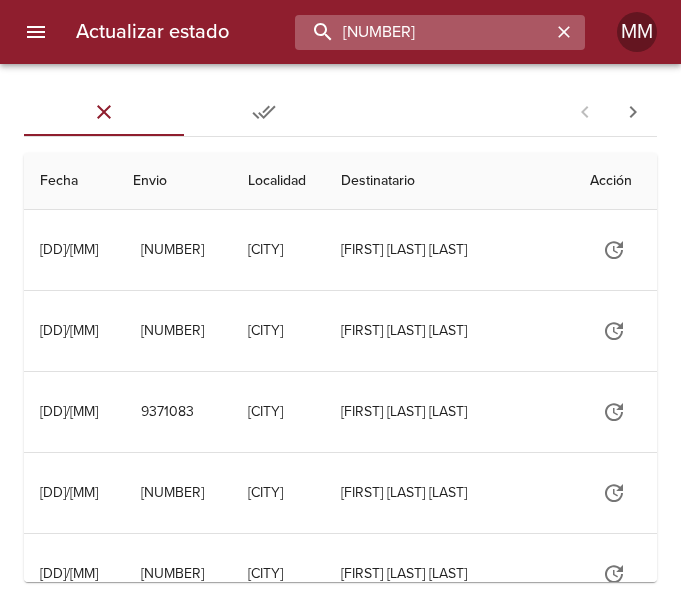 type on "913286" 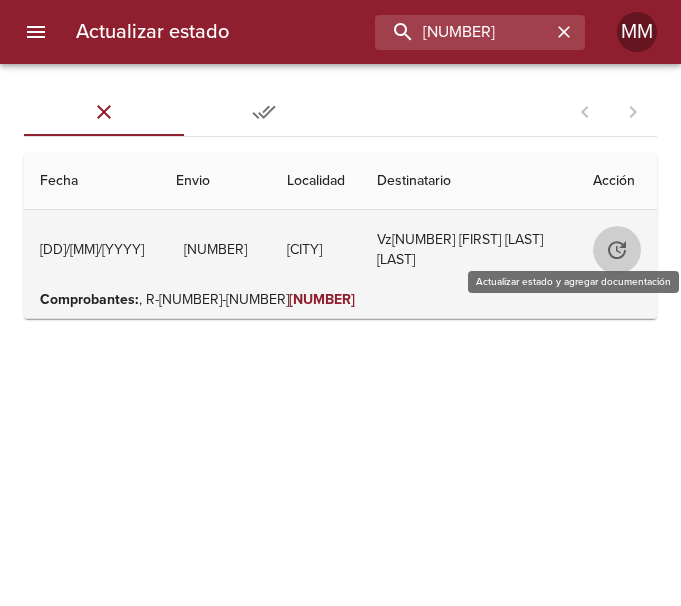 click at bounding box center (617, 250) 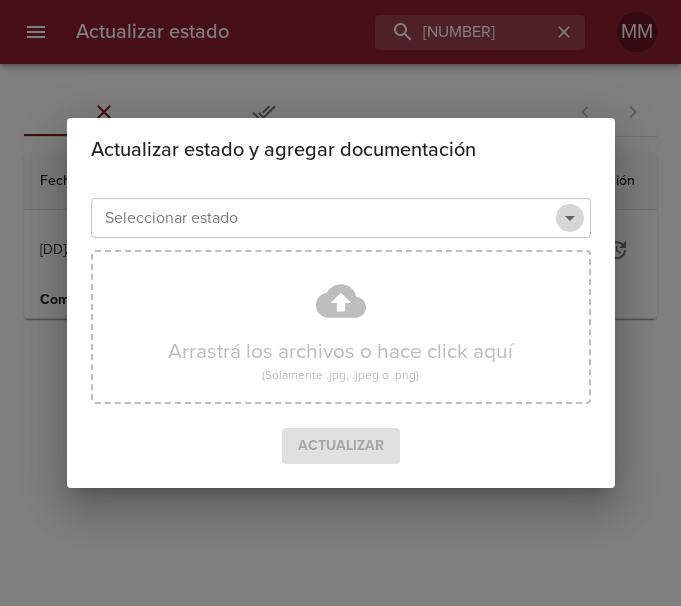 click at bounding box center [570, 218] 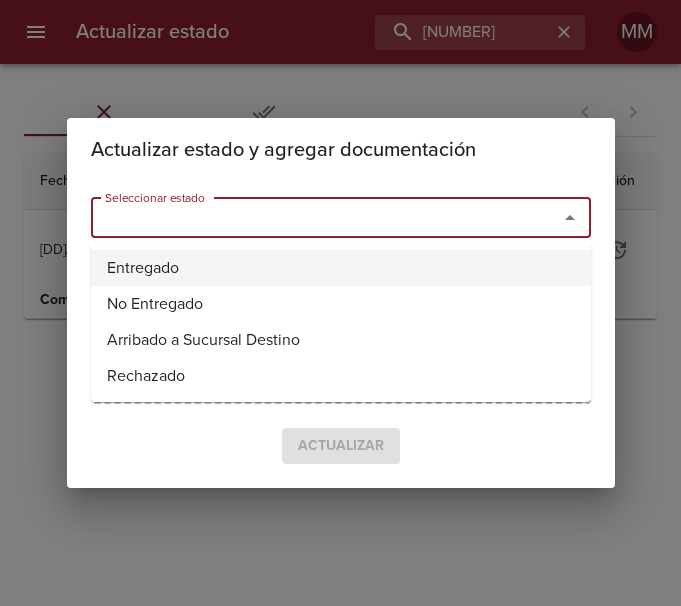 click on "Entregado" at bounding box center [341, 268] 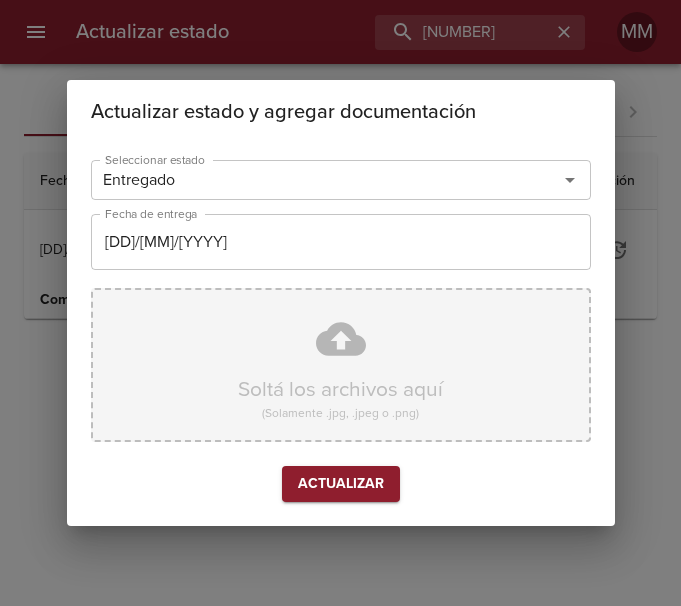 drag, startPoint x: 4, startPoint y: 288, endPoint x: 281, endPoint y: 353, distance: 284.52417 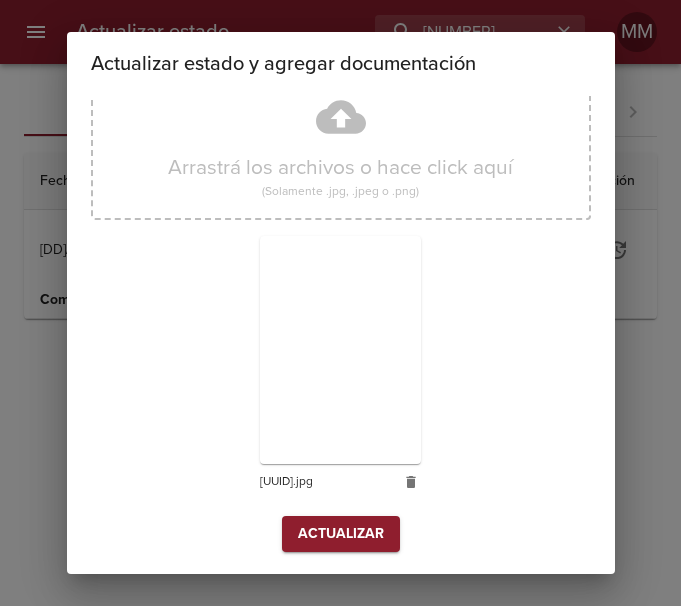 scroll, scrollTop: 176, scrollLeft: 0, axis: vertical 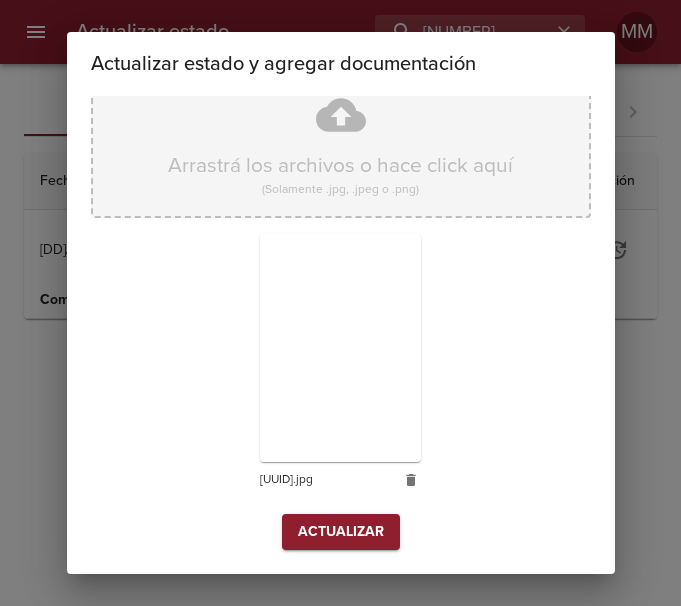 click on "Arrastrá los archivos o hace click aquí (Solamente .jpg, .jpeg o .png)" at bounding box center [341, 141] 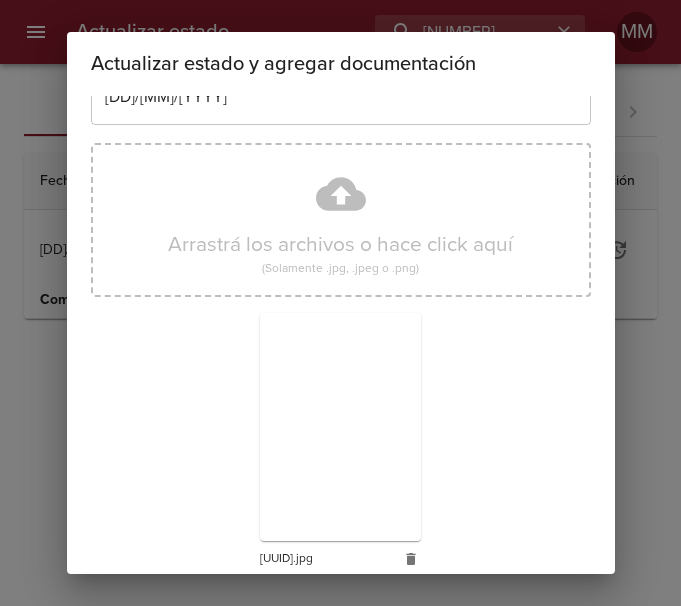 scroll, scrollTop: 176, scrollLeft: 0, axis: vertical 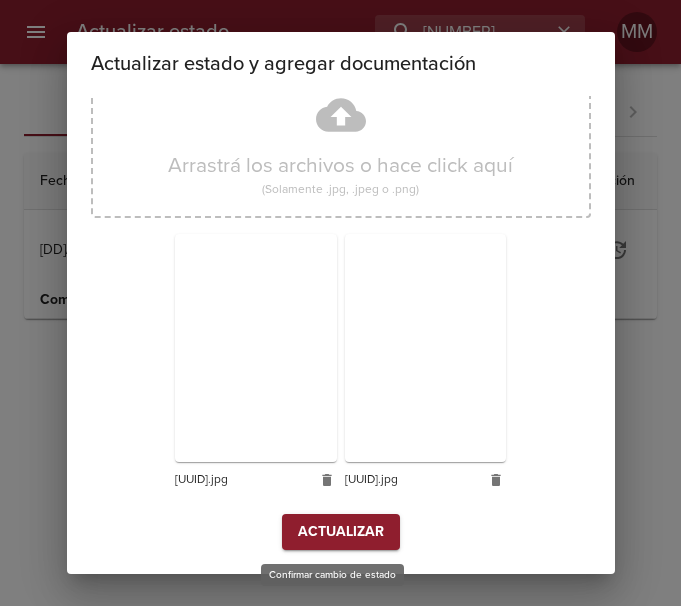 click on "Actualizar" at bounding box center [341, 532] 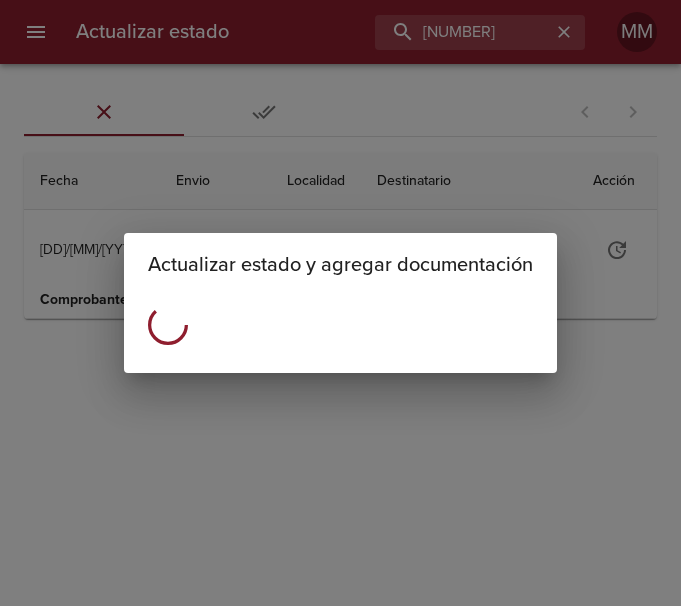 scroll, scrollTop: 0, scrollLeft: 0, axis: both 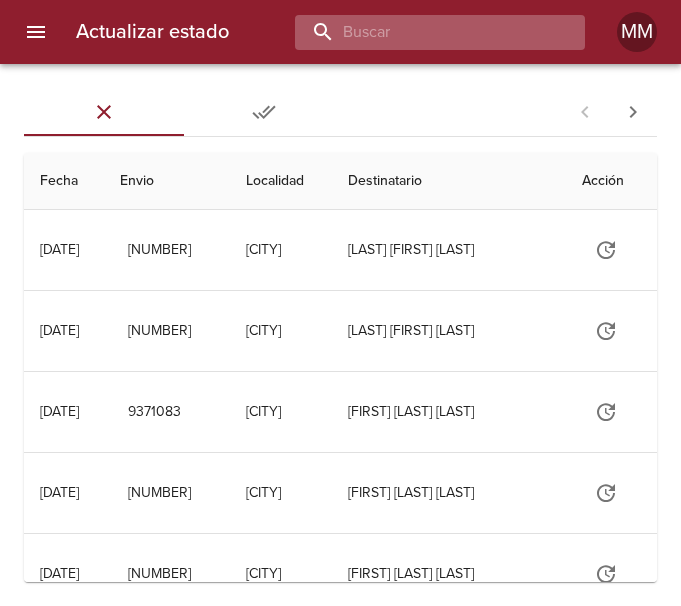 click at bounding box center [423, 32] 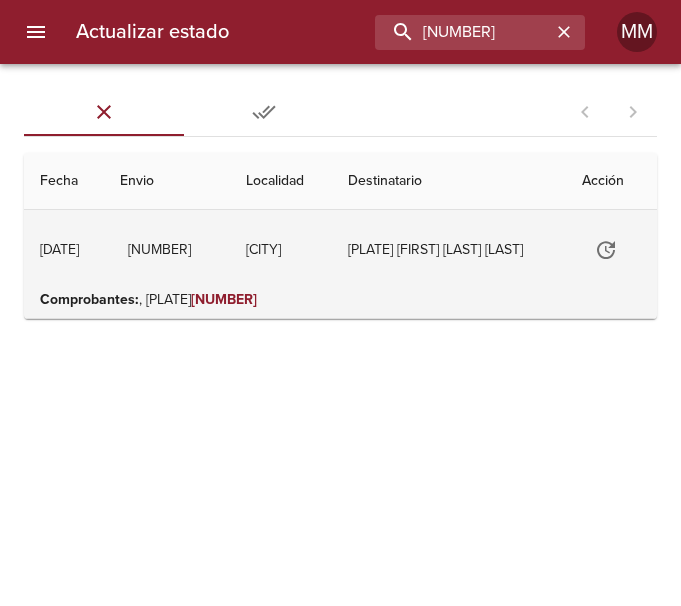 click on "Vz3182 Liduvina Graciela Gara" at bounding box center [449, 250] 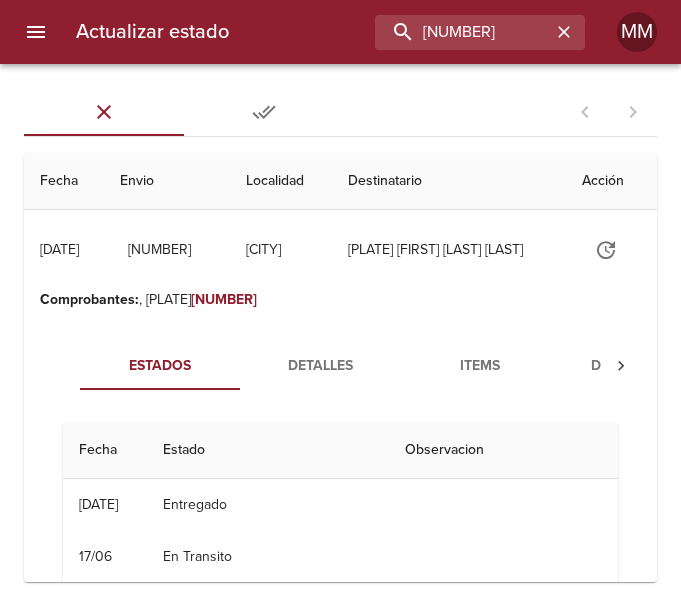 scroll, scrollTop: 1, scrollLeft: 0, axis: vertical 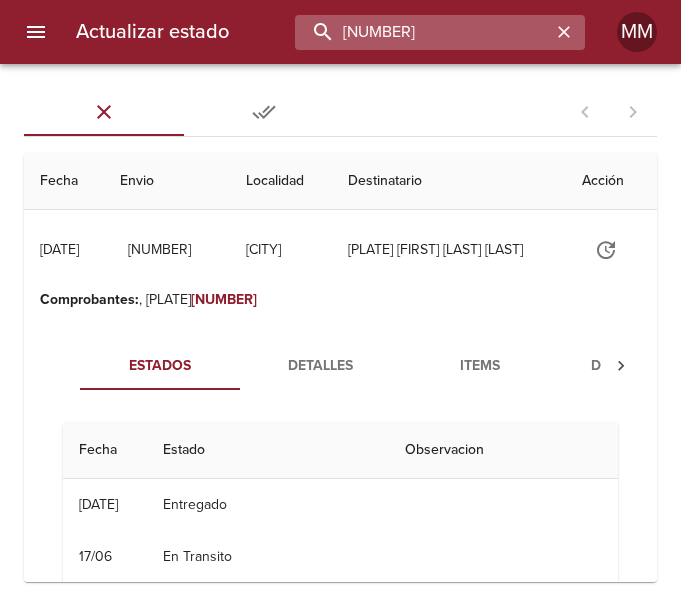 click on "913286" at bounding box center (423, 32) 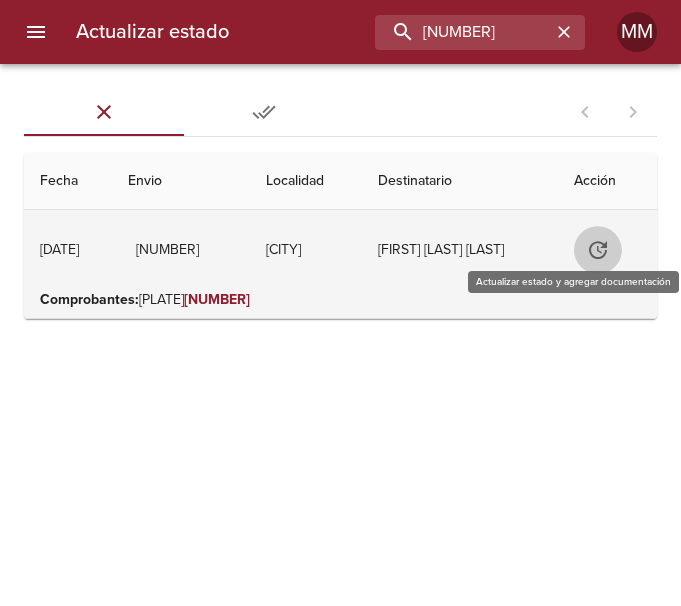 click at bounding box center (598, 250) 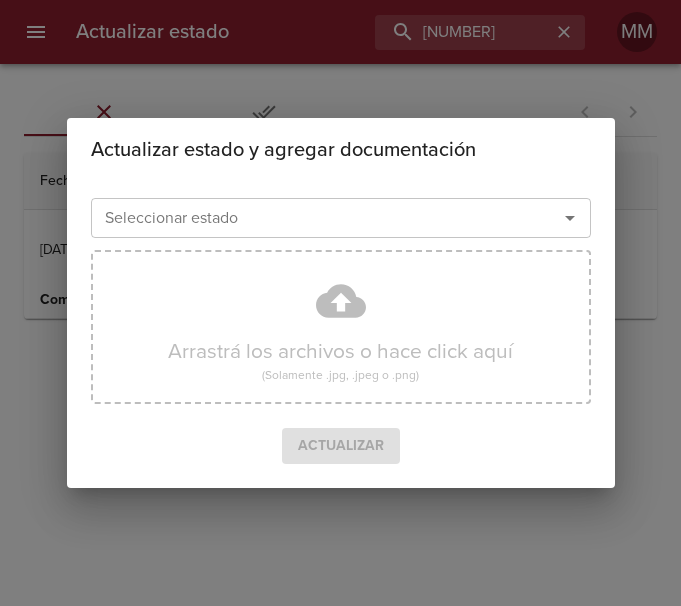 drag, startPoint x: 565, startPoint y: 224, endPoint x: 505, endPoint y: 229, distance: 60.207973 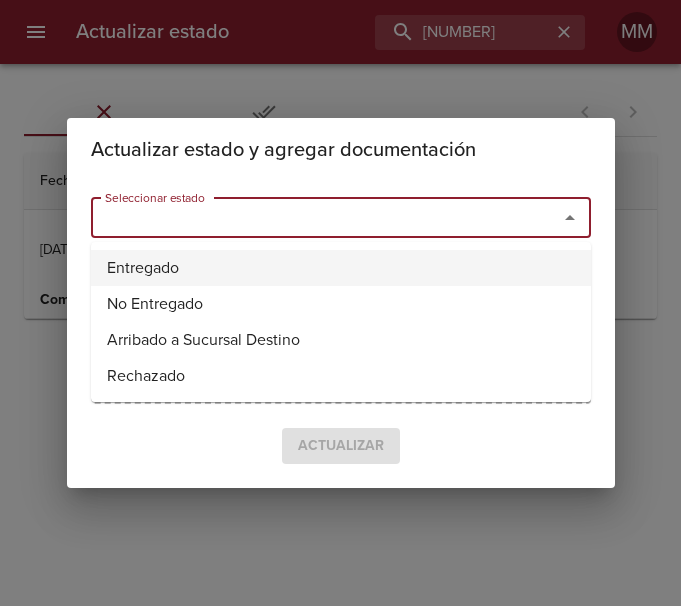 click on "Entregado" at bounding box center [341, 268] 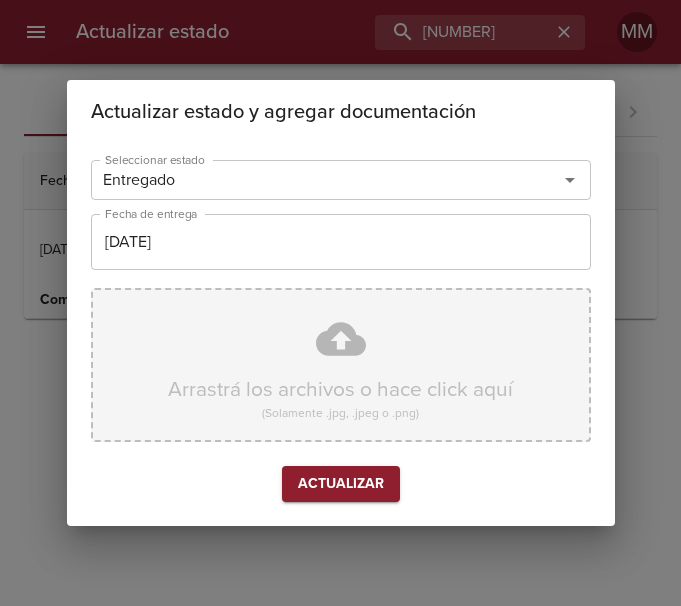 click on "Arrastrá los archivos o hace click aquí (Solamente .jpg, .jpeg o .png)" at bounding box center [341, 365] 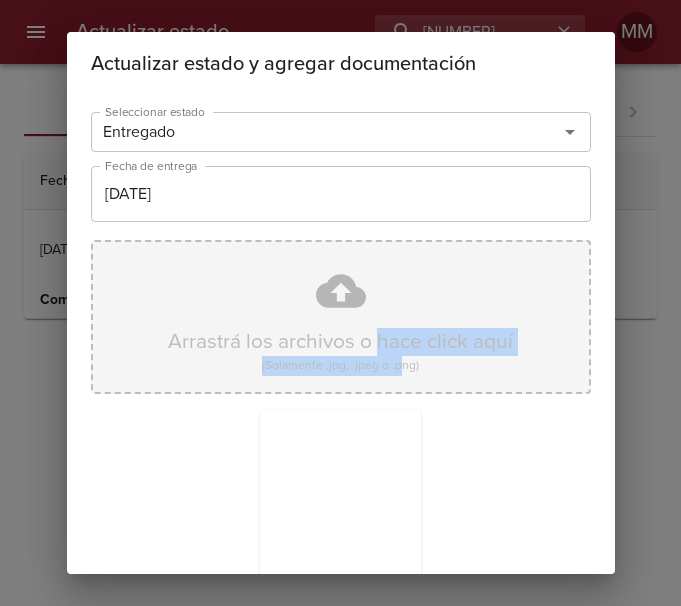 drag, startPoint x: 383, startPoint y: 363, endPoint x: 374, endPoint y: 353, distance: 13.453624 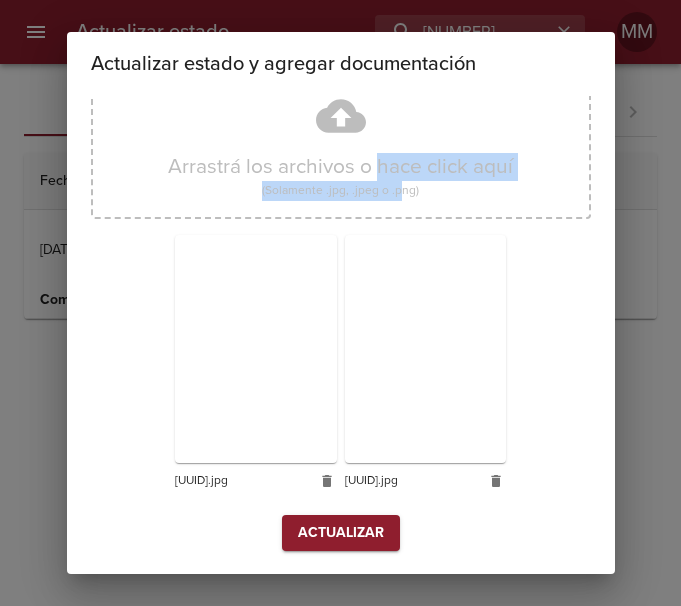 scroll, scrollTop: 176, scrollLeft: 0, axis: vertical 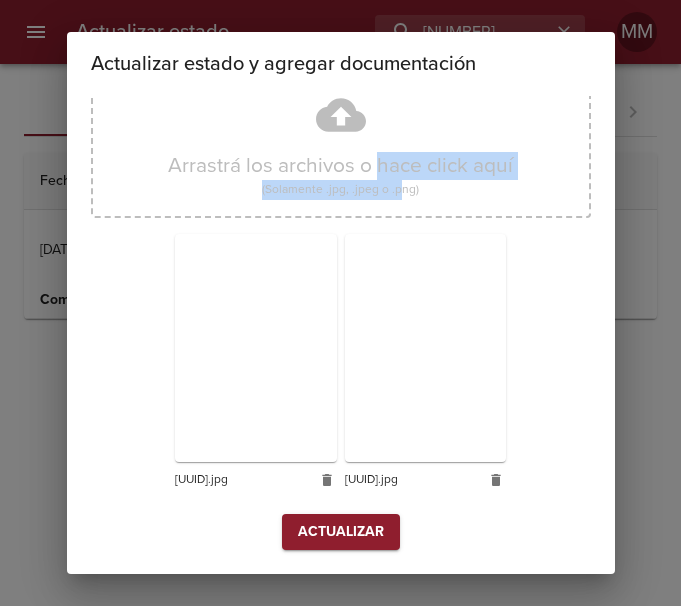 click on "a7fa5c21-8168-4e3d-9773-3acc77fb37be.jpg 59a0c2d7-558a-488c-b110-c800f01ae84d.jpg" at bounding box center [341, 353] 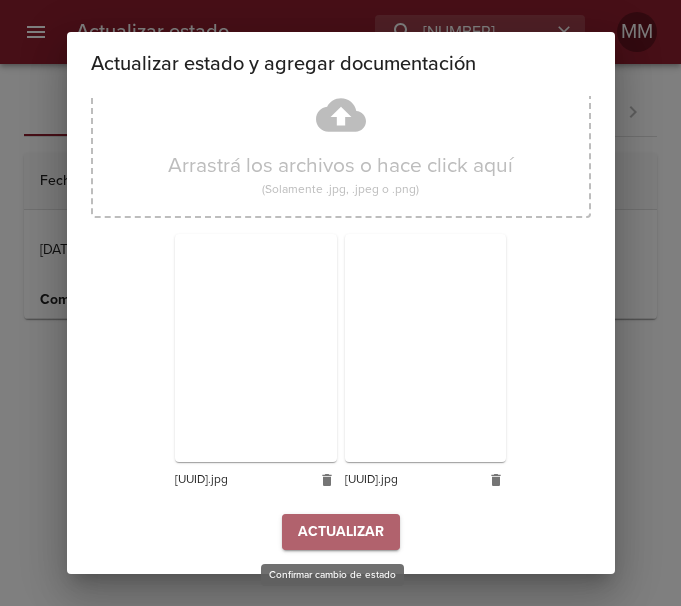 click on "Actualizar" at bounding box center [341, 532] 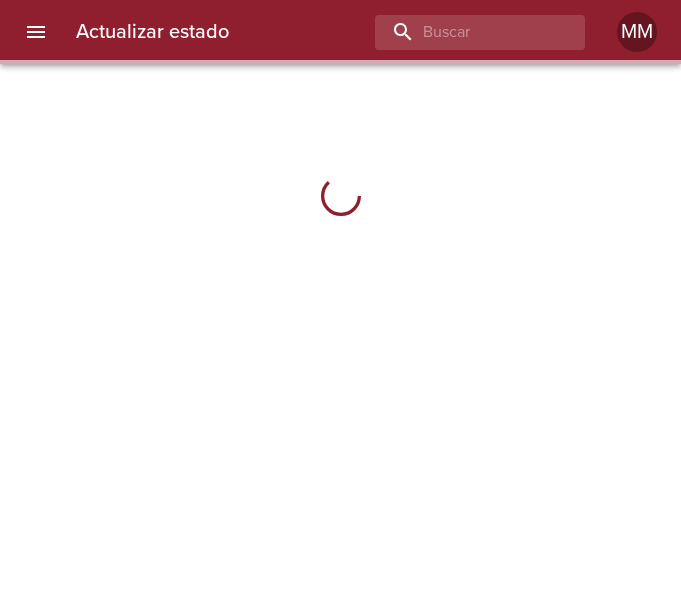 scroll, scrollTop: 0, scrollLeft: 0, axis: both 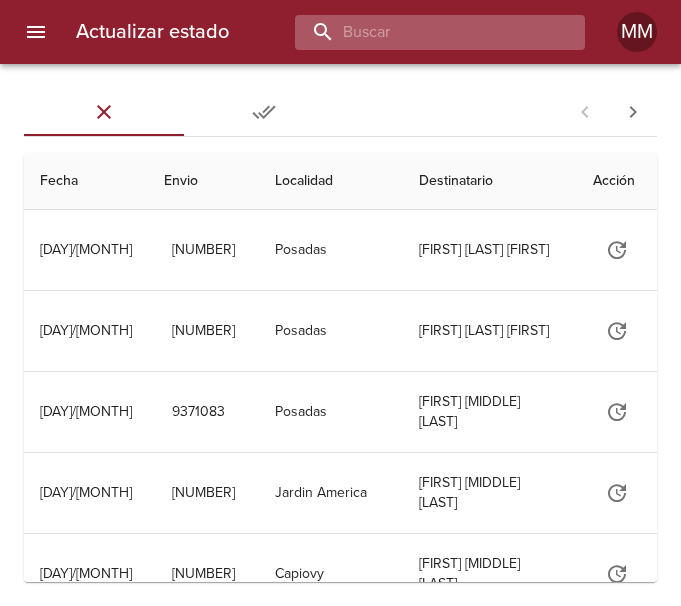 click at bounding box center (423, 32) 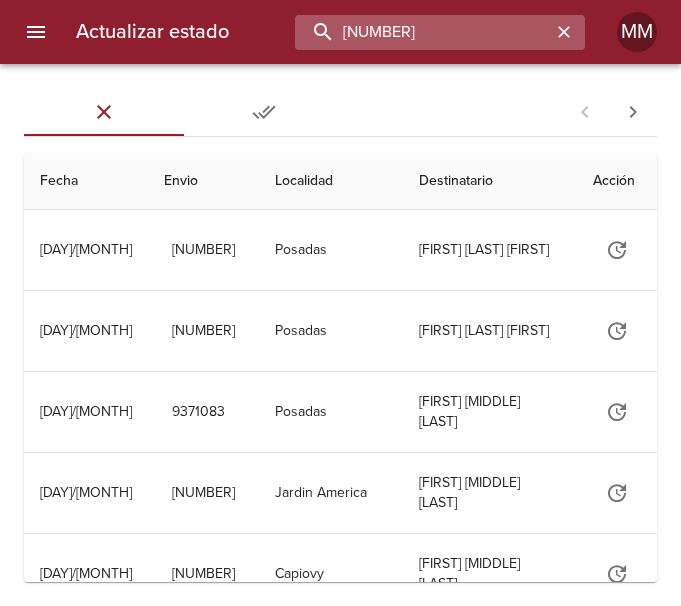 type on "[NUMBER]" 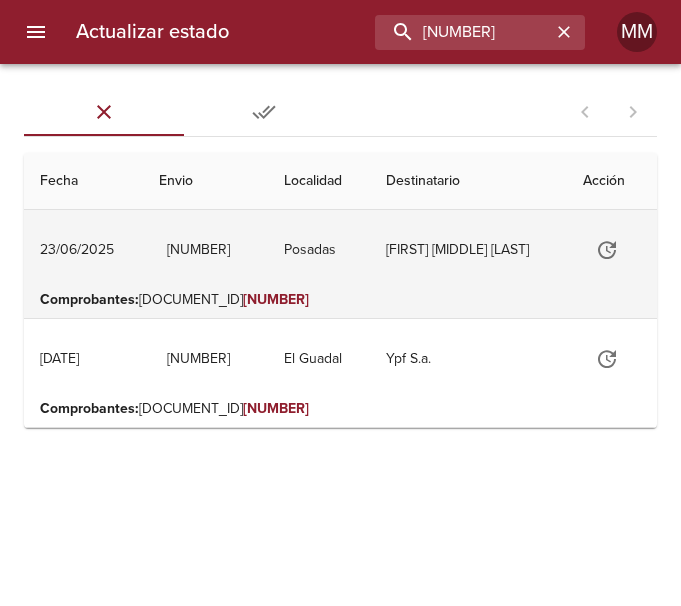 click on "[FIRST] [MIDDLE] [LAST]" at bounding box center [468, 250] 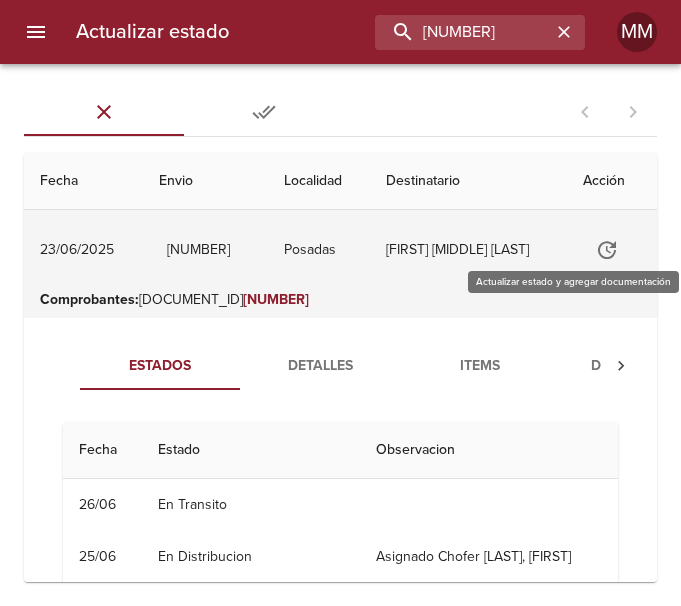 click at bounding box center [607, 250] 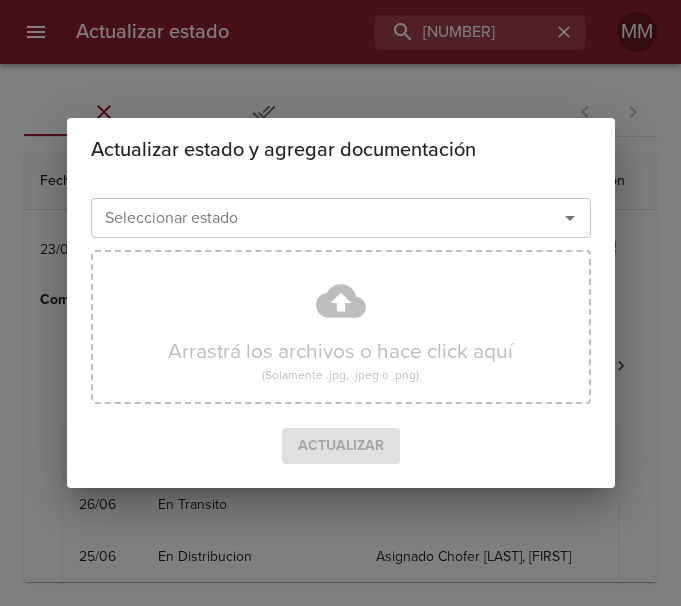 click at bounding box center (570, 218) 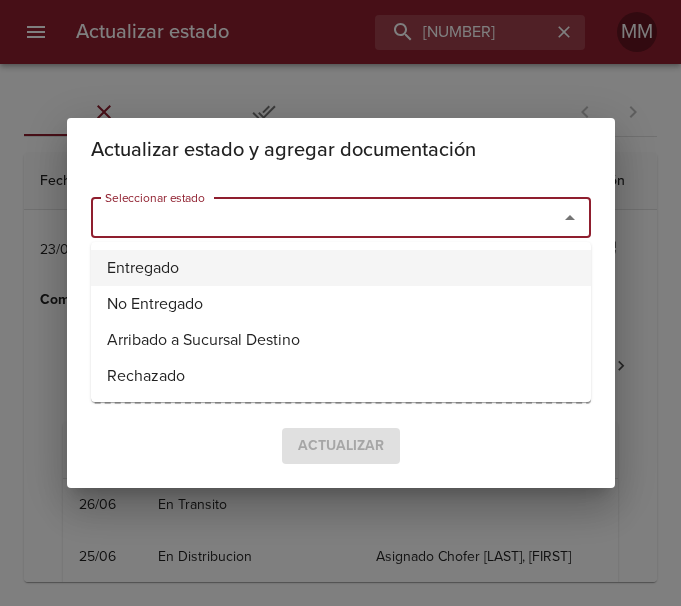 click on "Entregado" at bounding box center [341, 268] 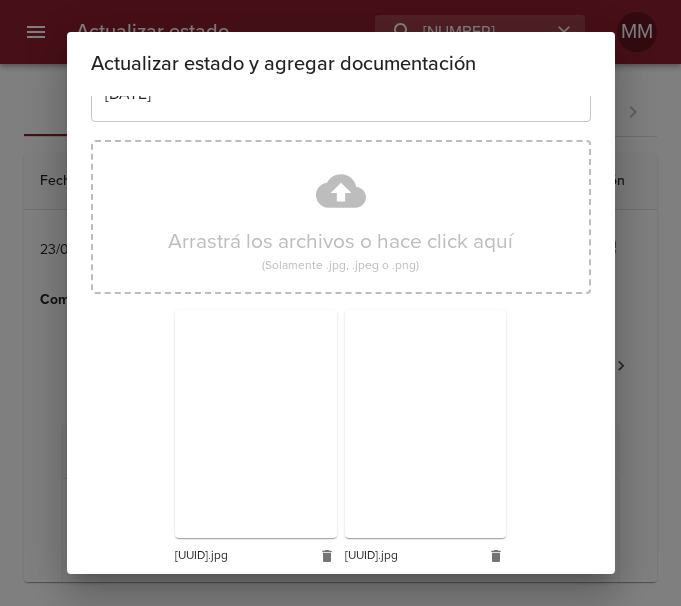 scroll, scrollTop: 176, scrollLeft: 0, axis: vertical 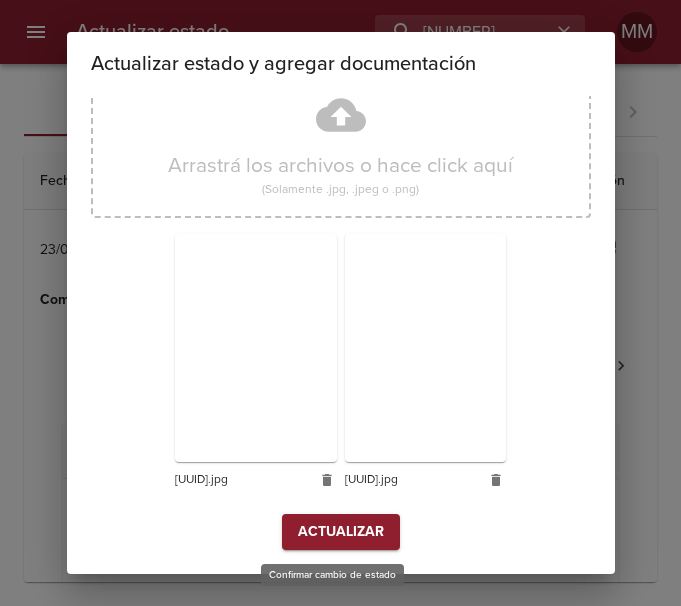 click on "Actualizar" at bounding box center (341, 532) 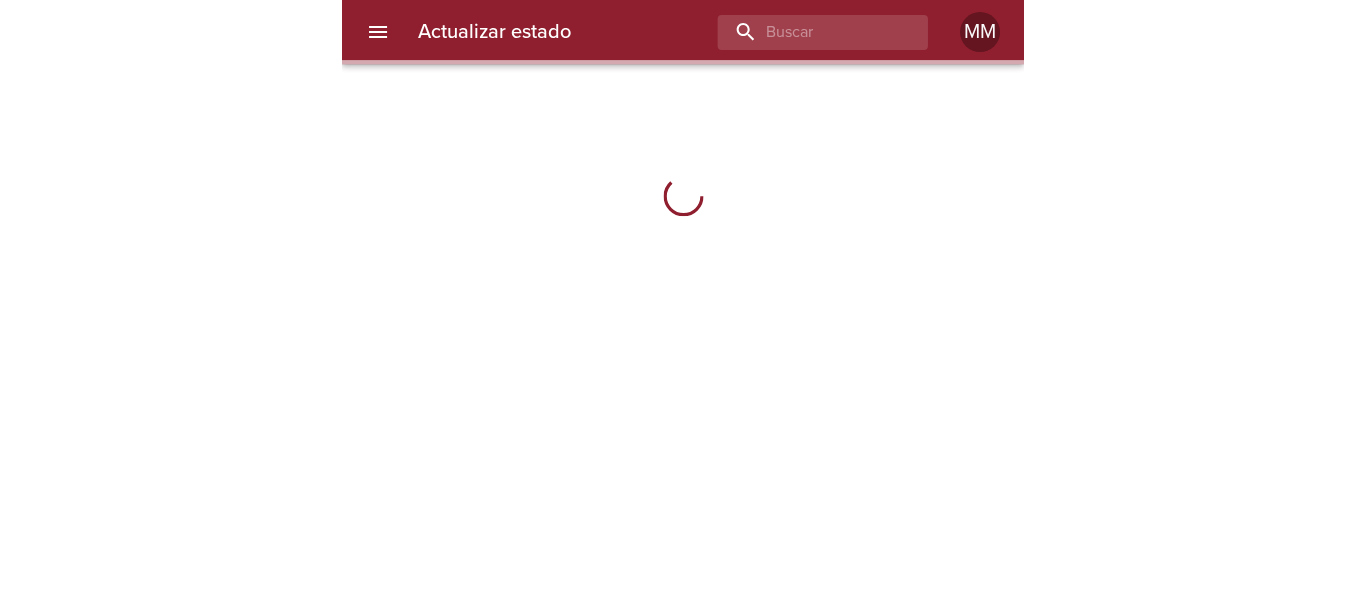 scroll, scrollTop: 0, scrollLeft: 0, axis: both 